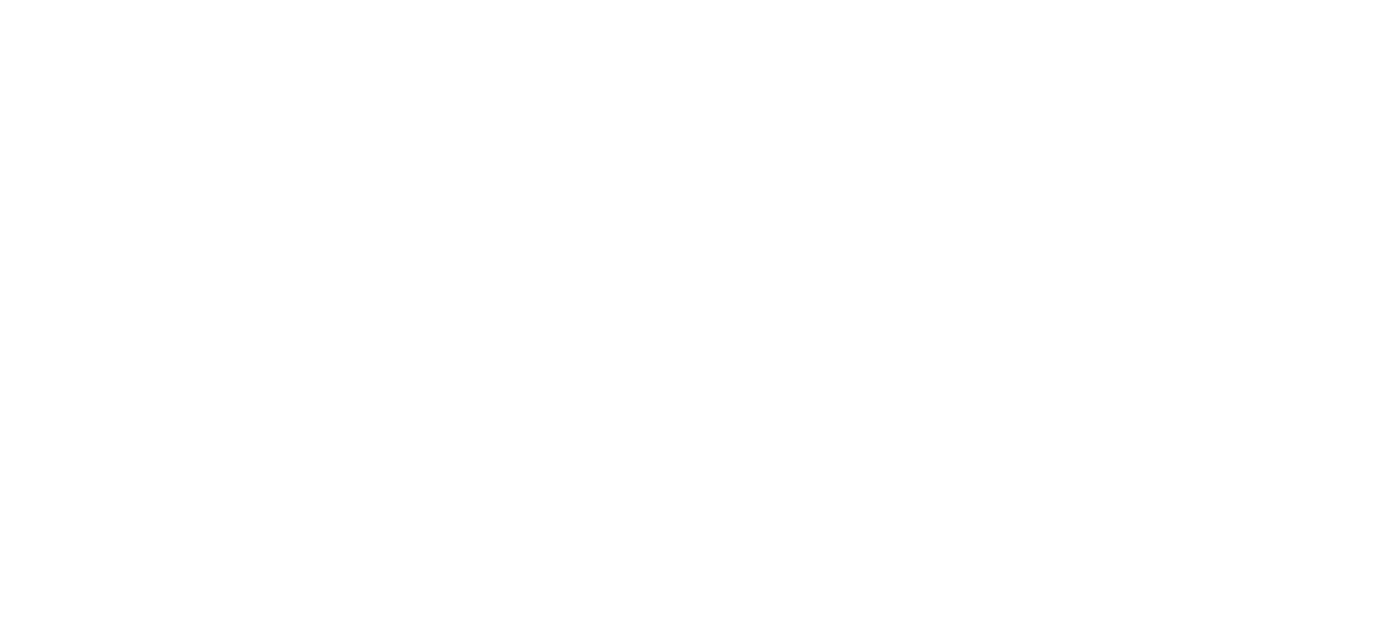 scroll, scrollTop: 0, scrollLeft: 0, axis: both 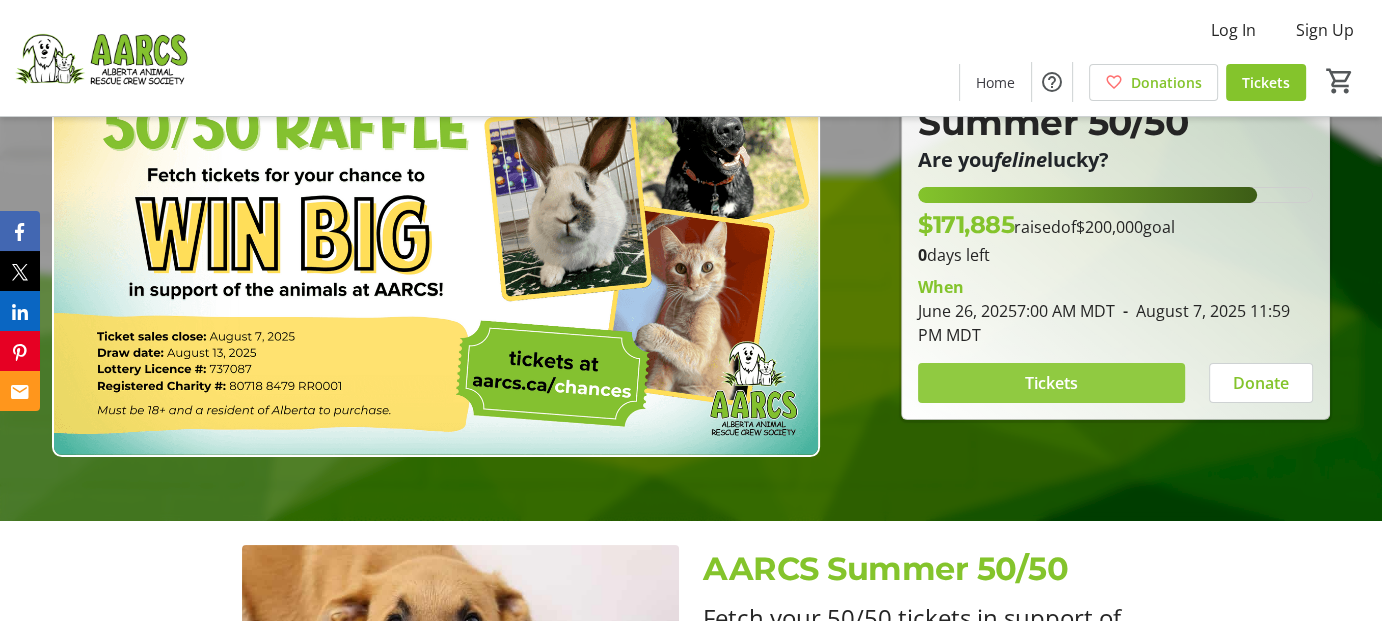 click at bounding box center [1051, 383] 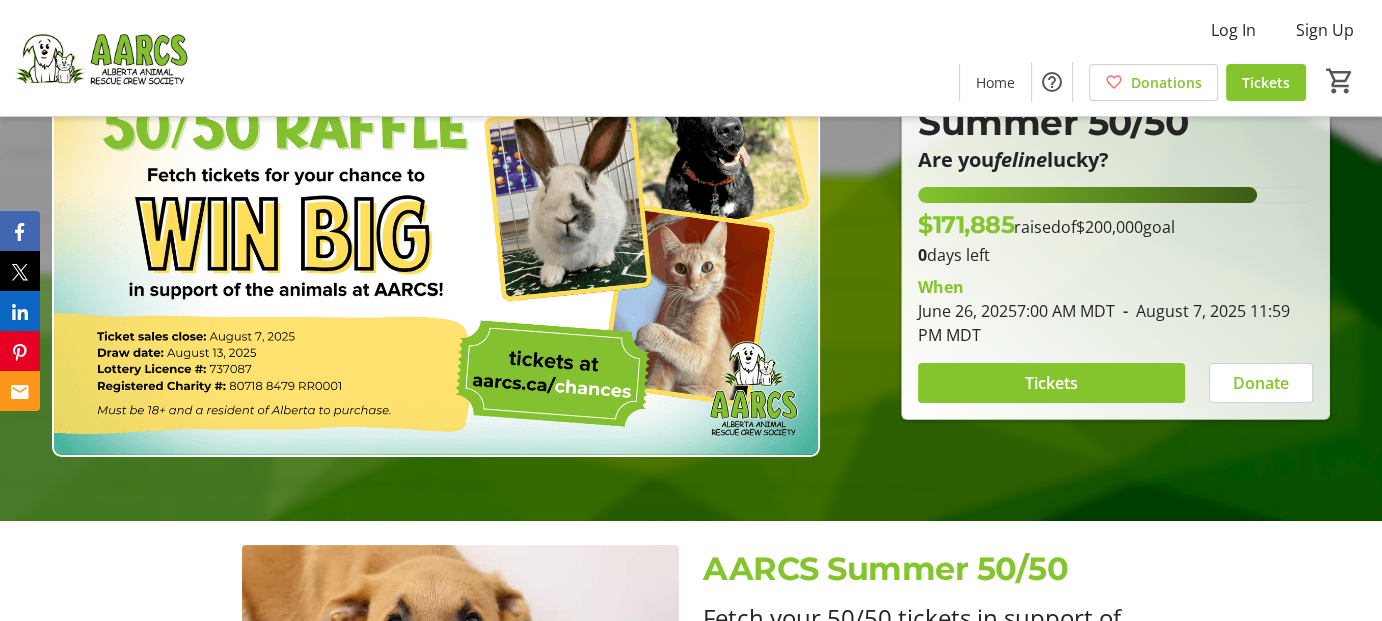 scroll, scrollTop: 0, scrollLeft: 0, axis: both 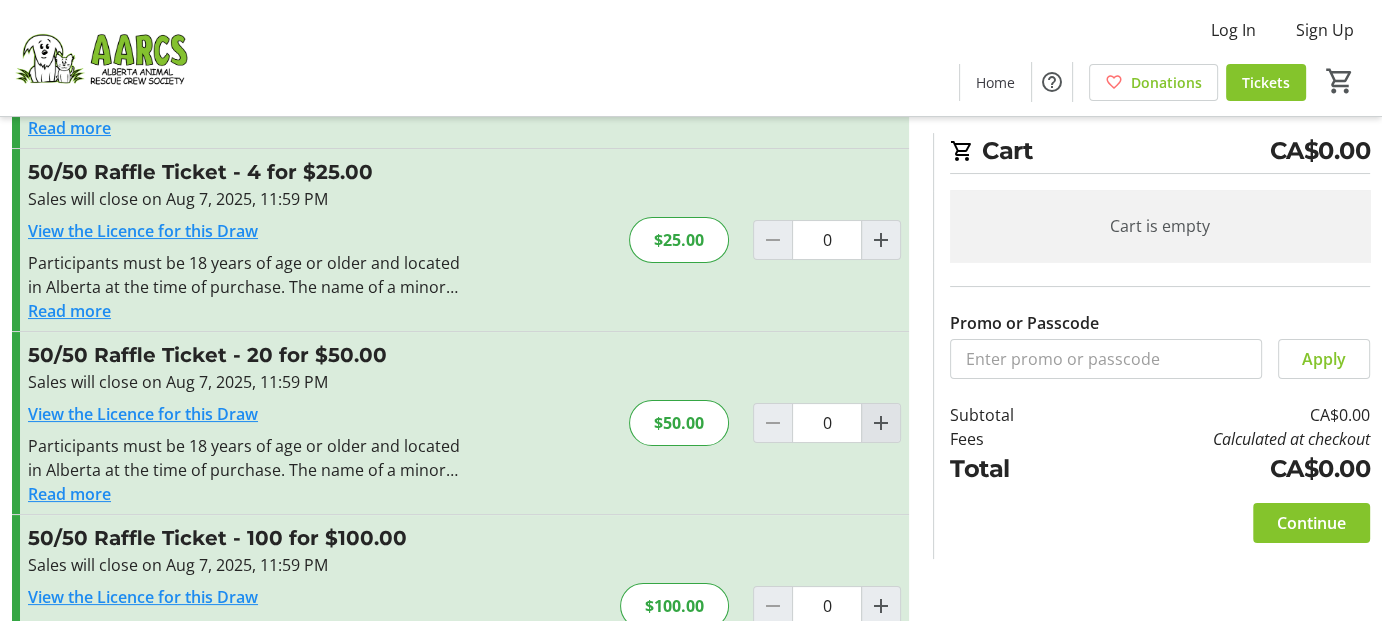 click 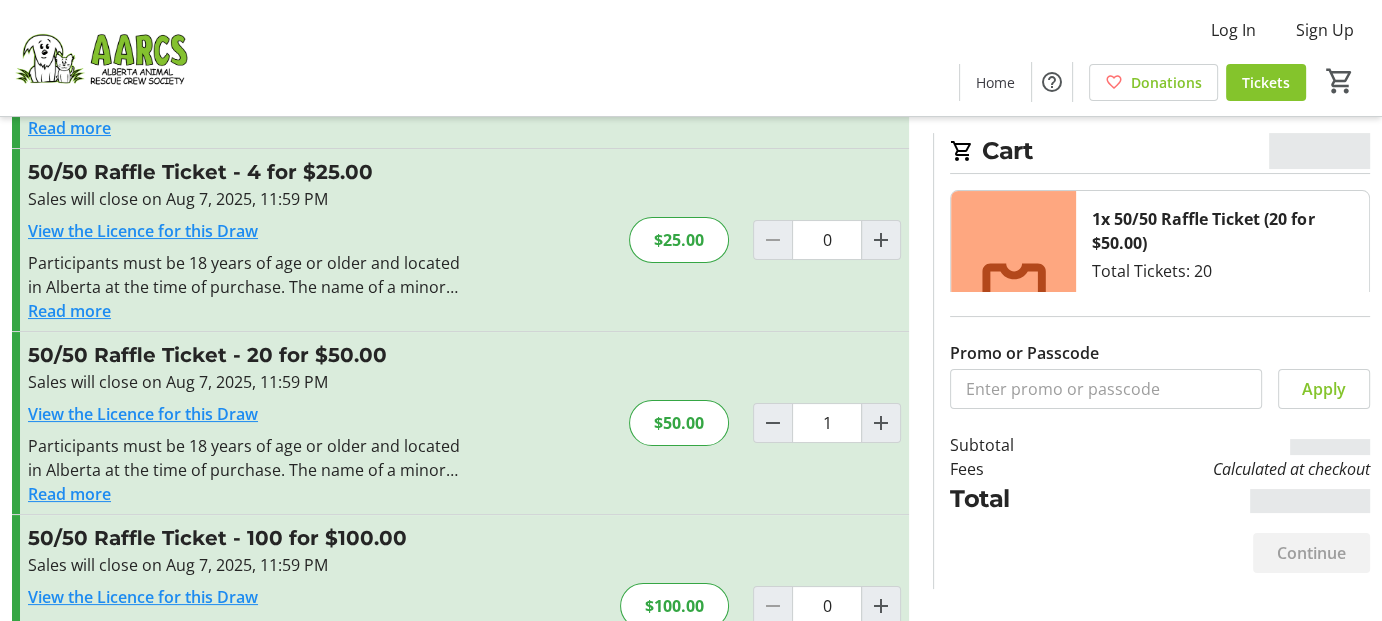 scroll, scrollTop: 298, scrollLeft: 0, axis: vertical 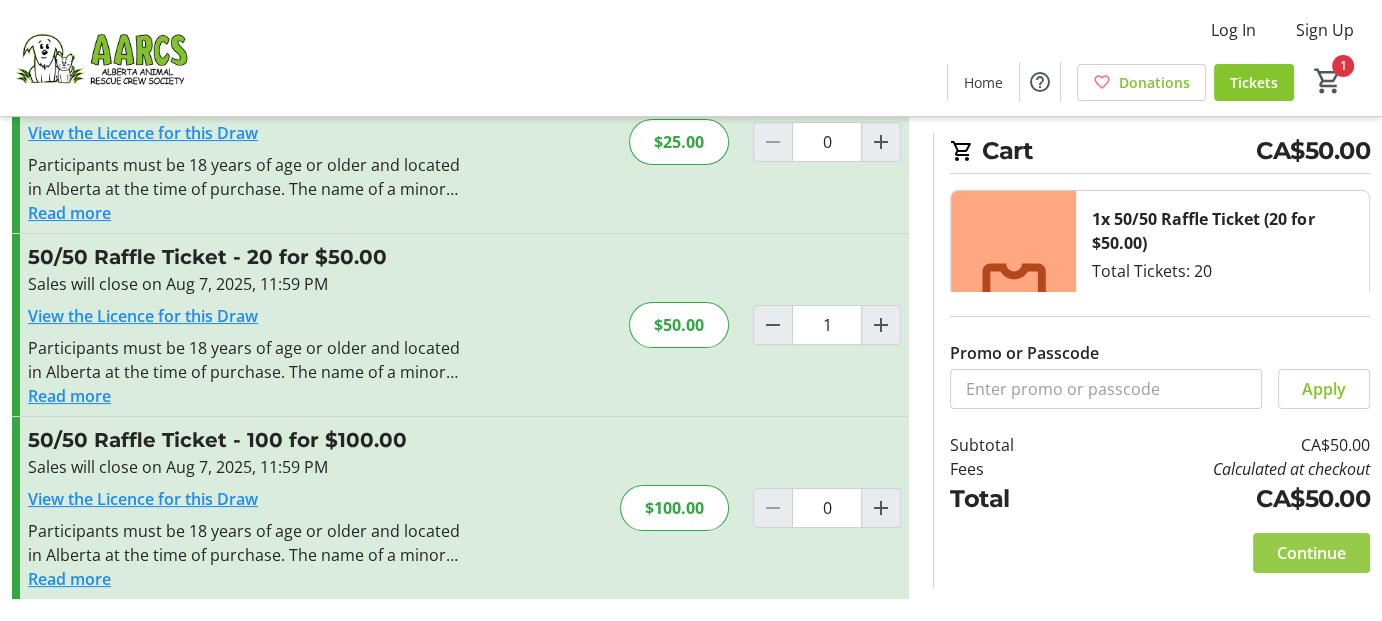 click on "Continue" 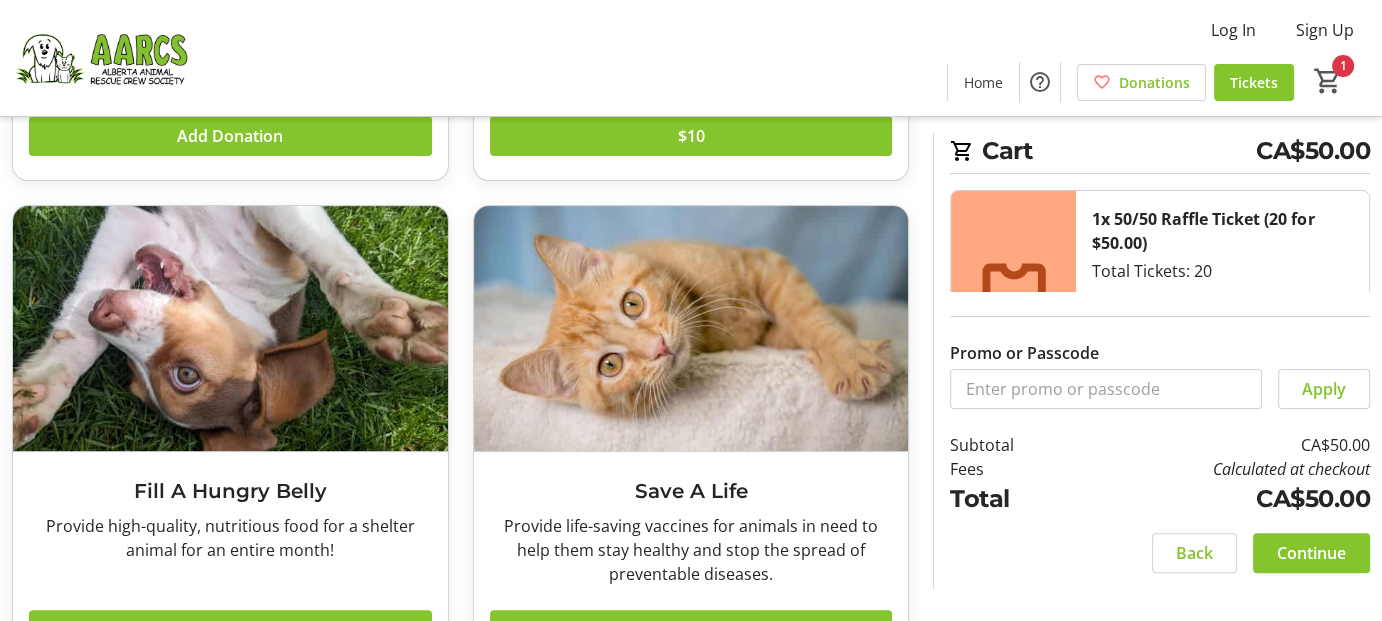 scroll, scrollTop: 500, scrollLeft: 0, axis: vertical 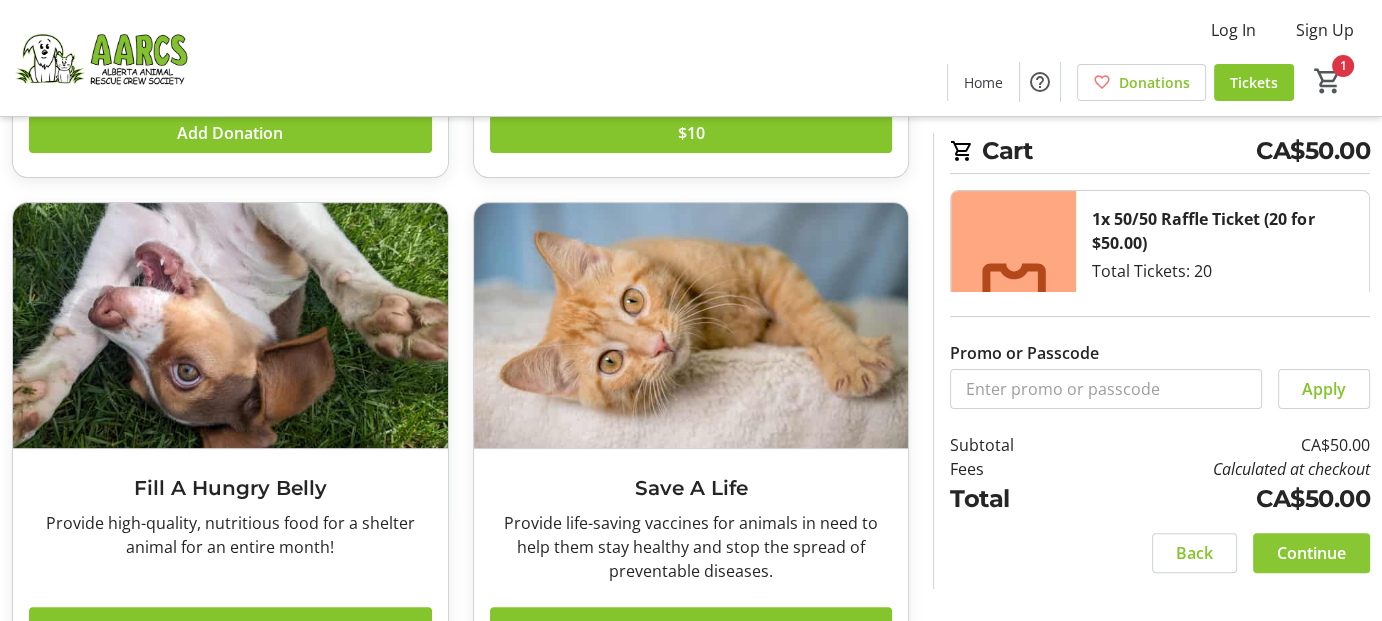 click on "Continue" 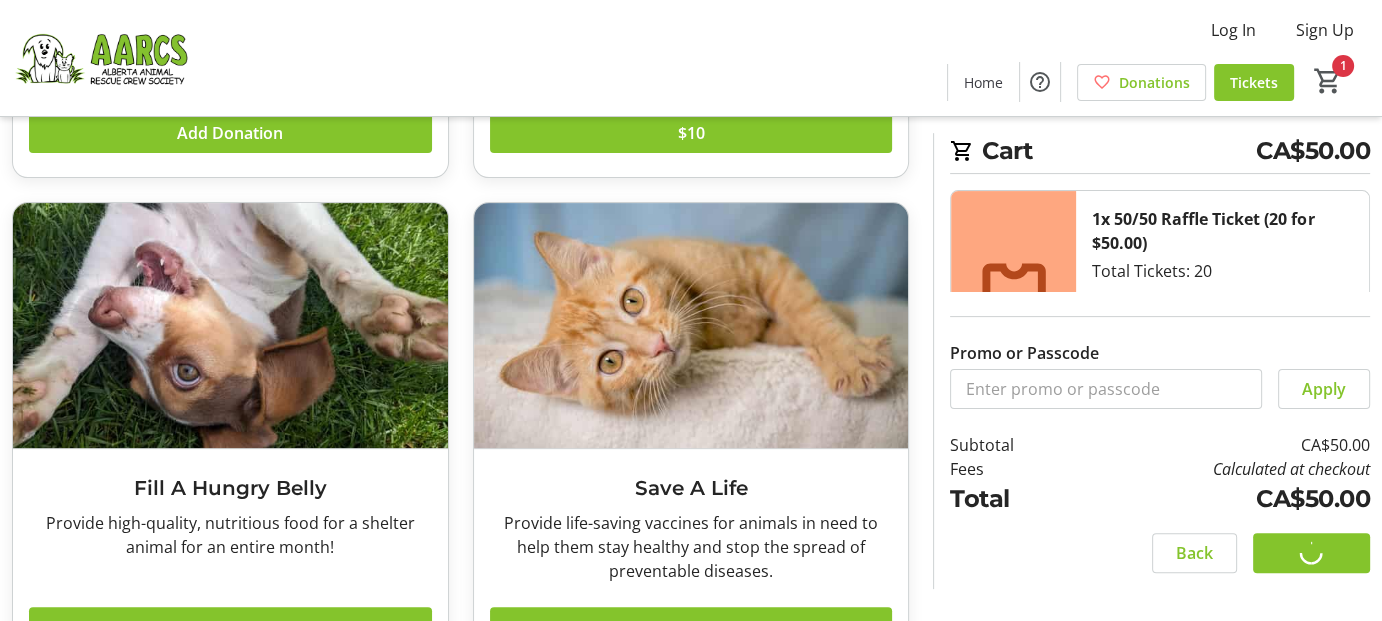scroll, scrollTop: 0, scrollLeft: 0, axis: both 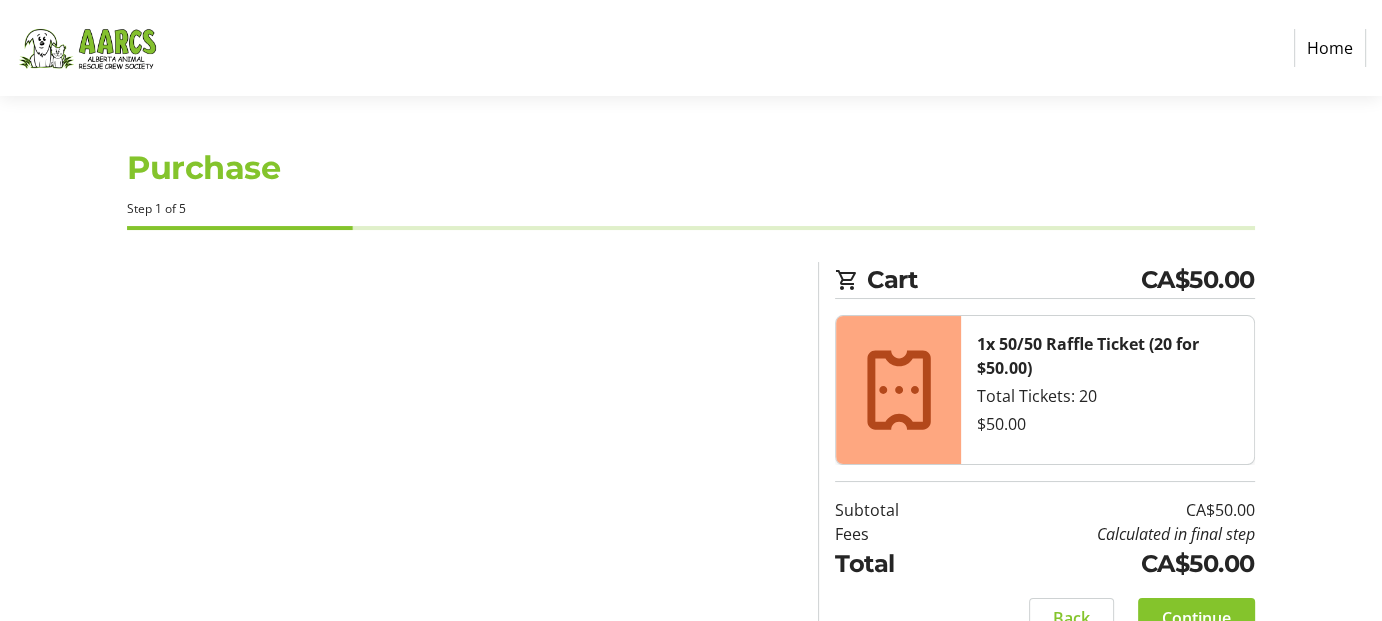 select on "CA" 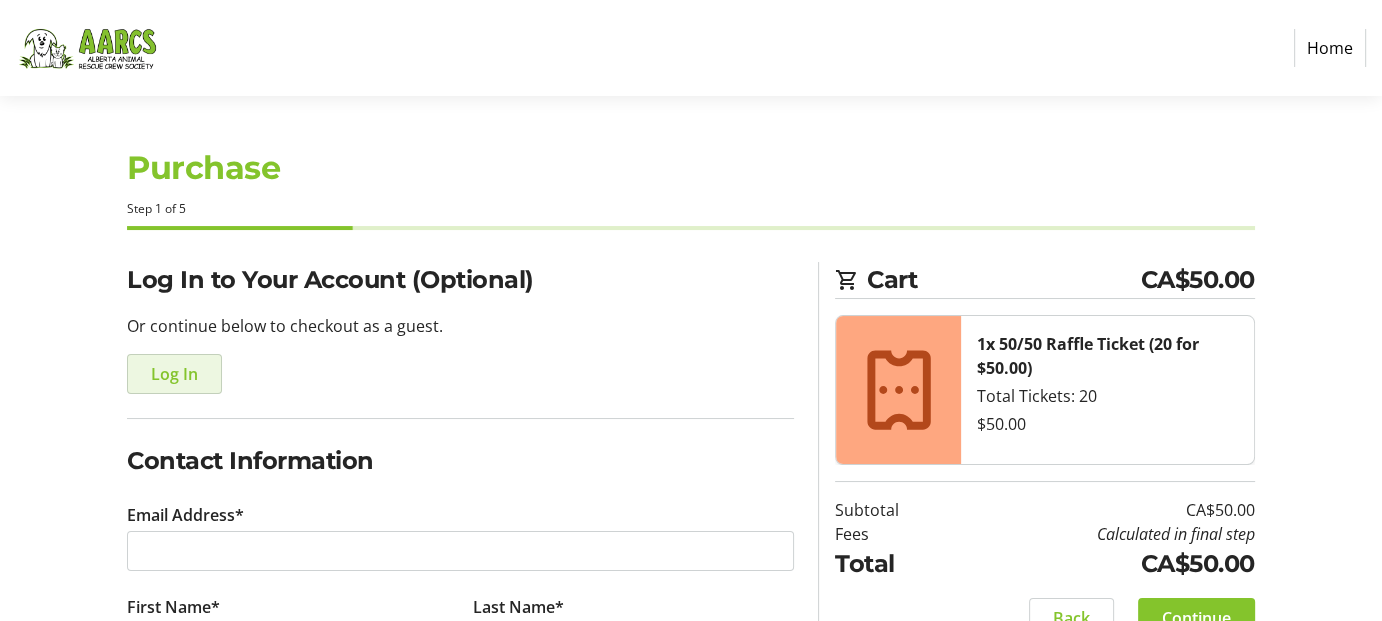 click 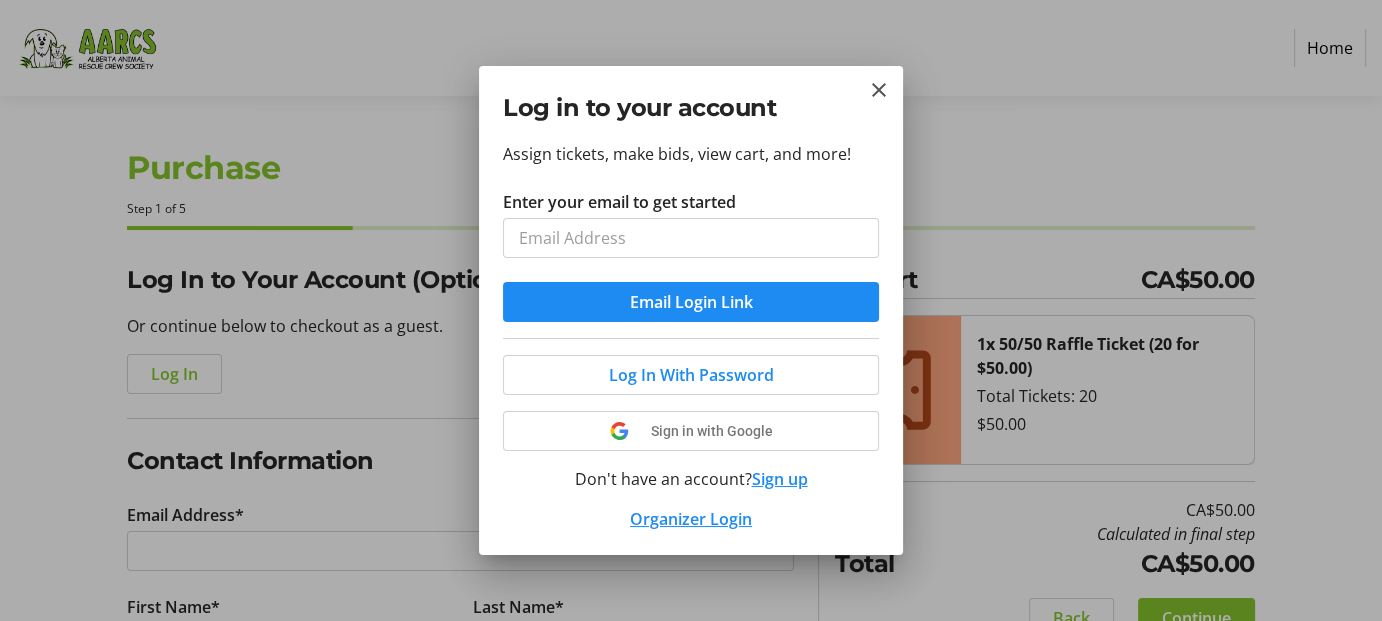 click on "Enter your email to get started" at bounding box center [691, 238] 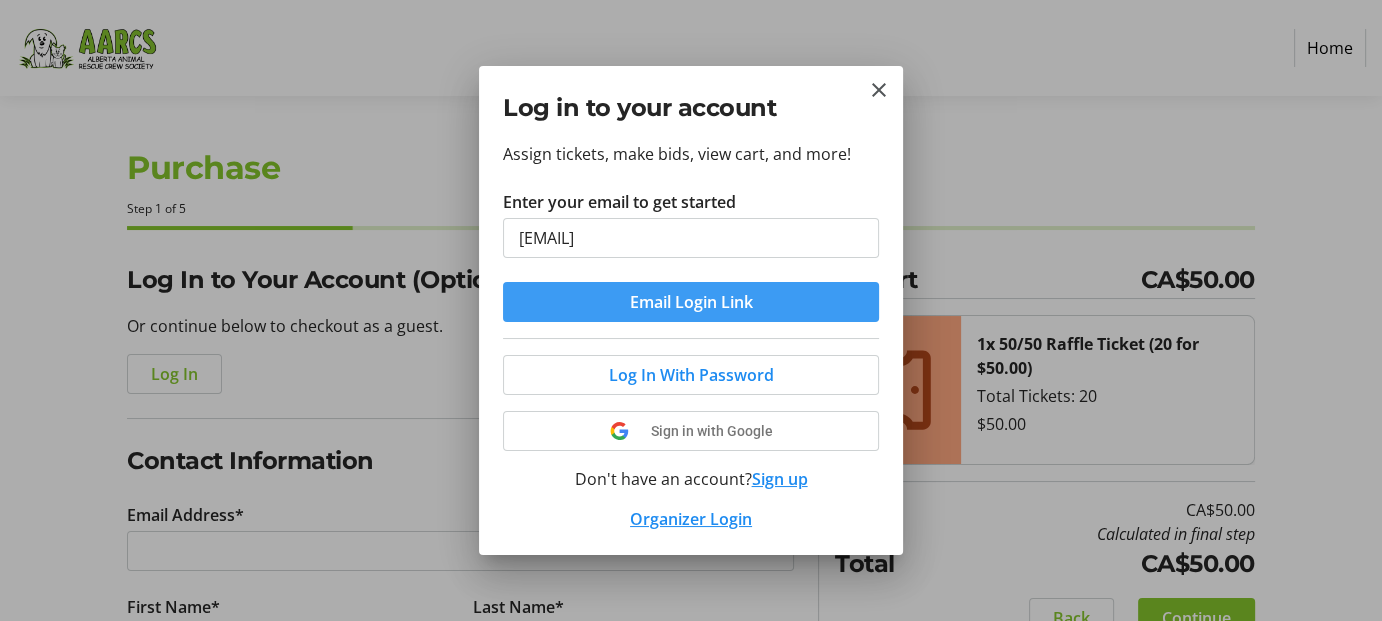 click on "Email Login Link" at bounding box center [691, 302] 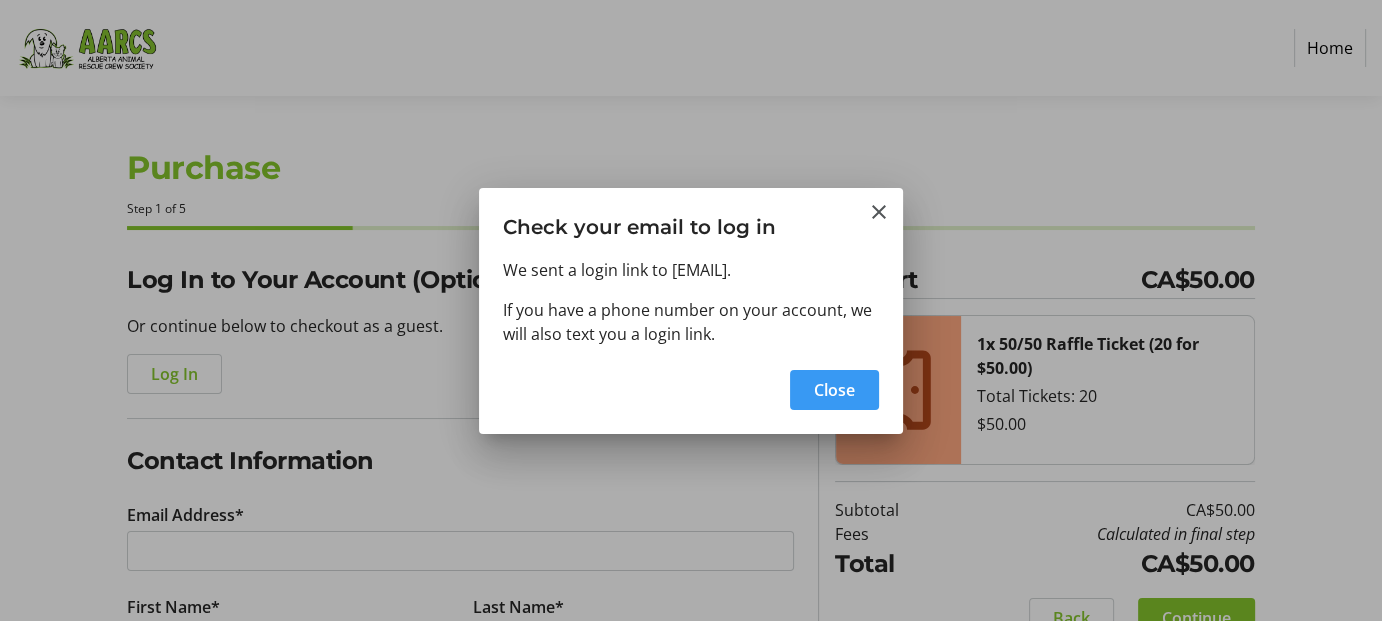 click on "Close" at bounding box center (834, 390) 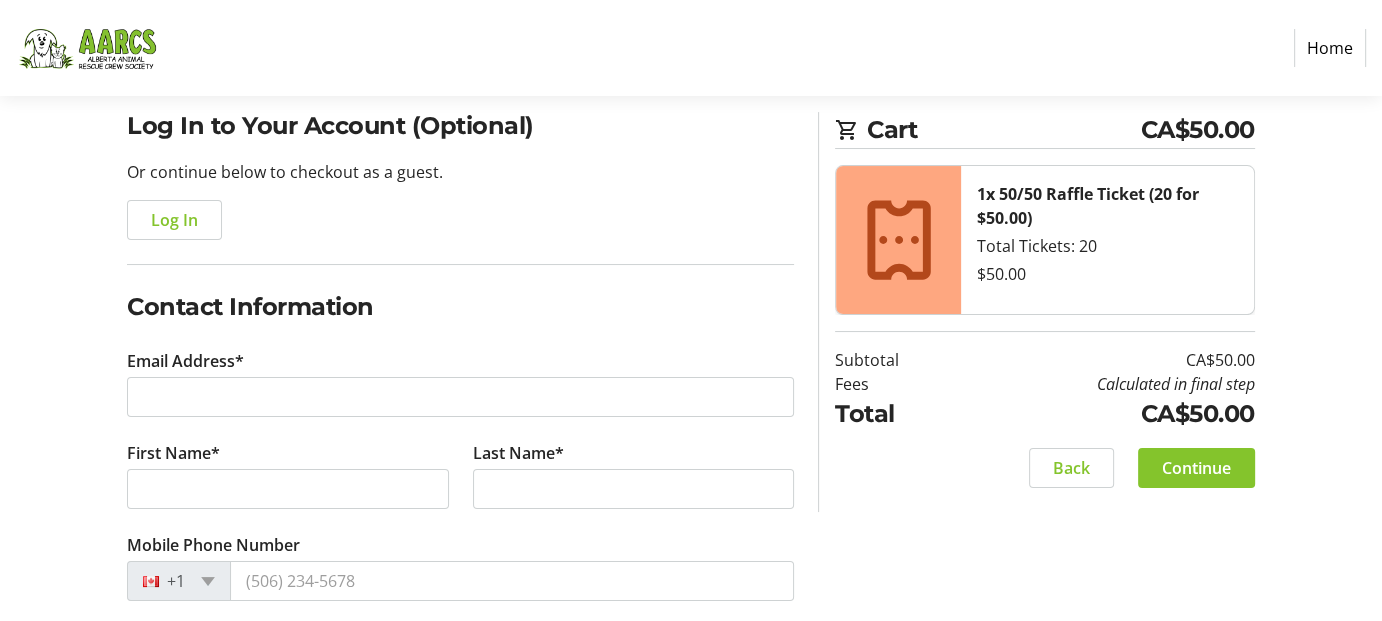 scroll, scrollTop: 57, scrollLeft: 0, axis: vertical 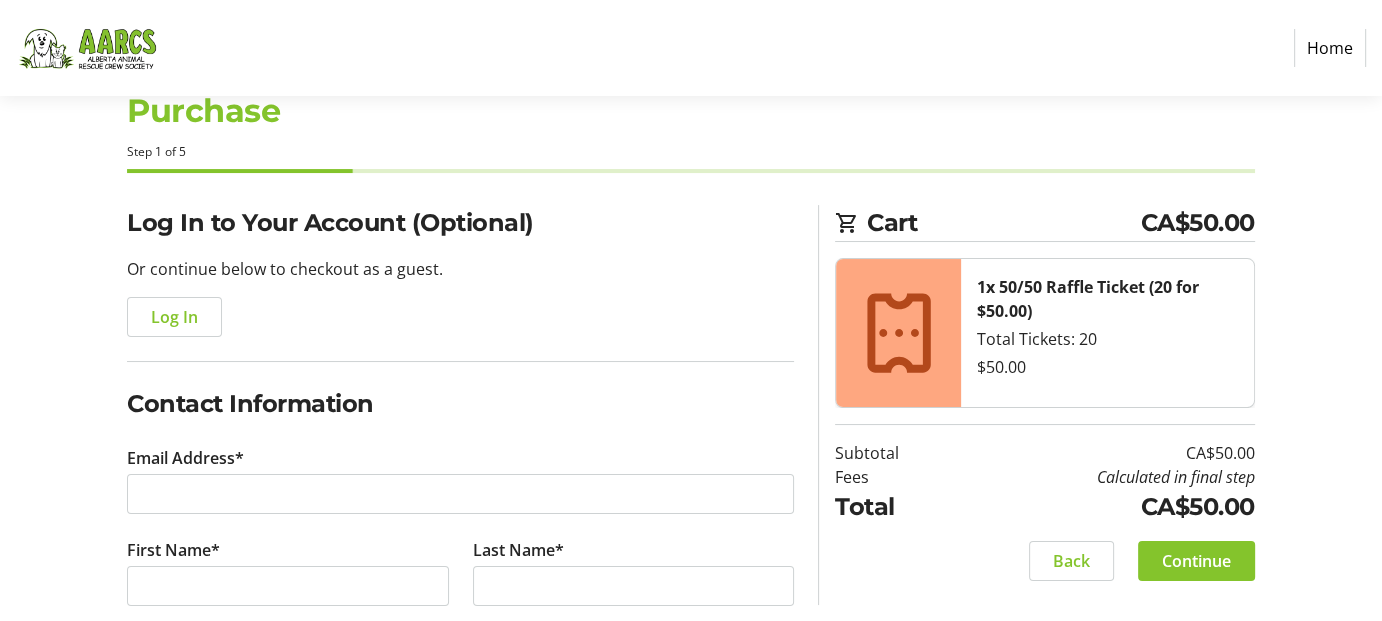 type on "[EMAIL]" 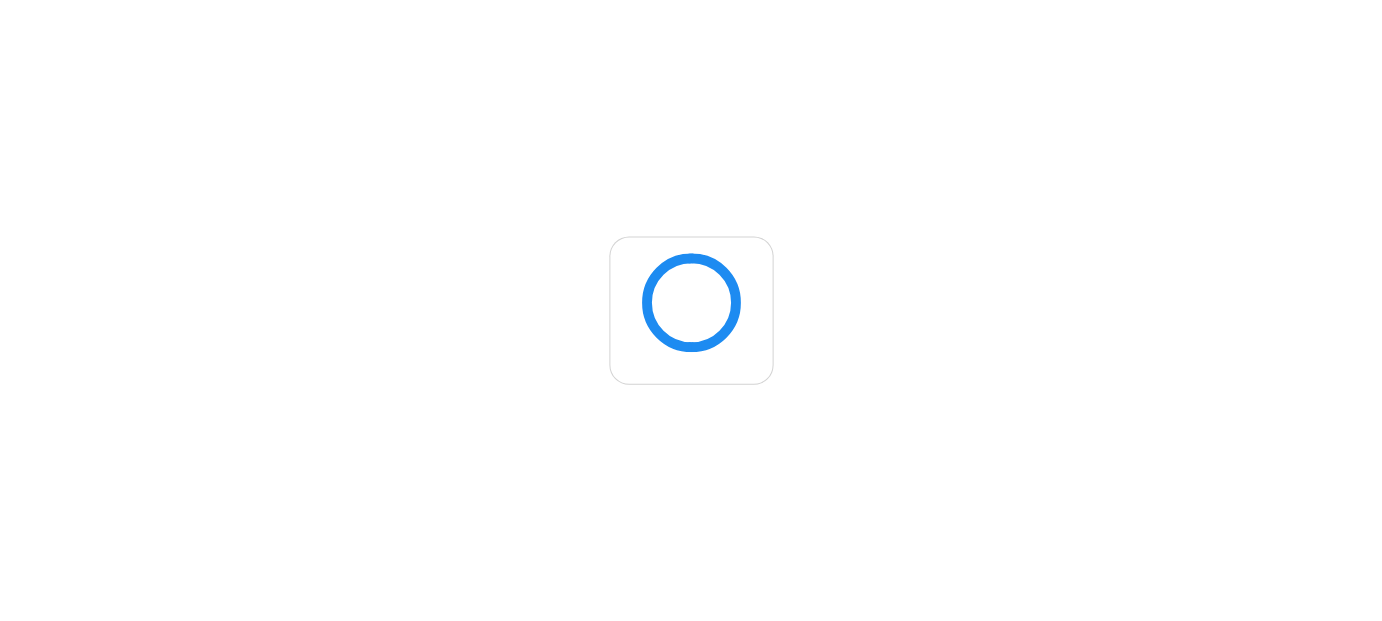 scroll, scrollTop: 0, scrollLeft: 0, axis: both 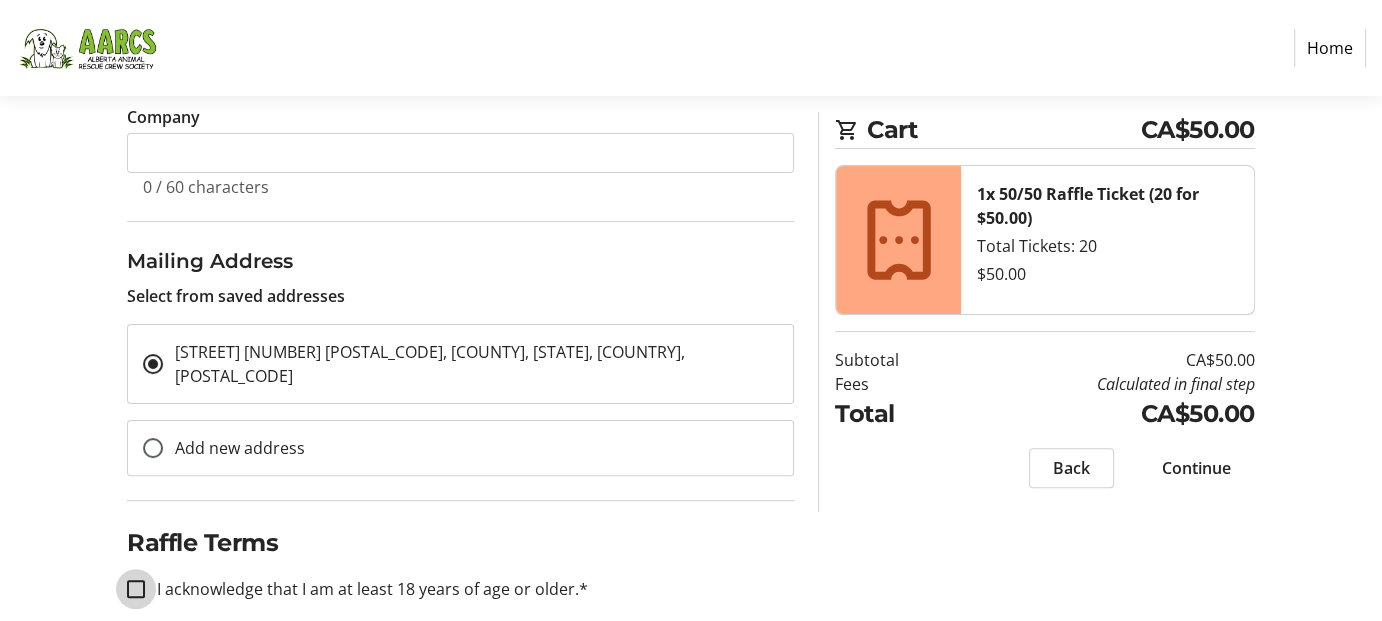 click on "I acknowledge that I am at least 18 years of age or older.*" at bounding box center (136, 589) 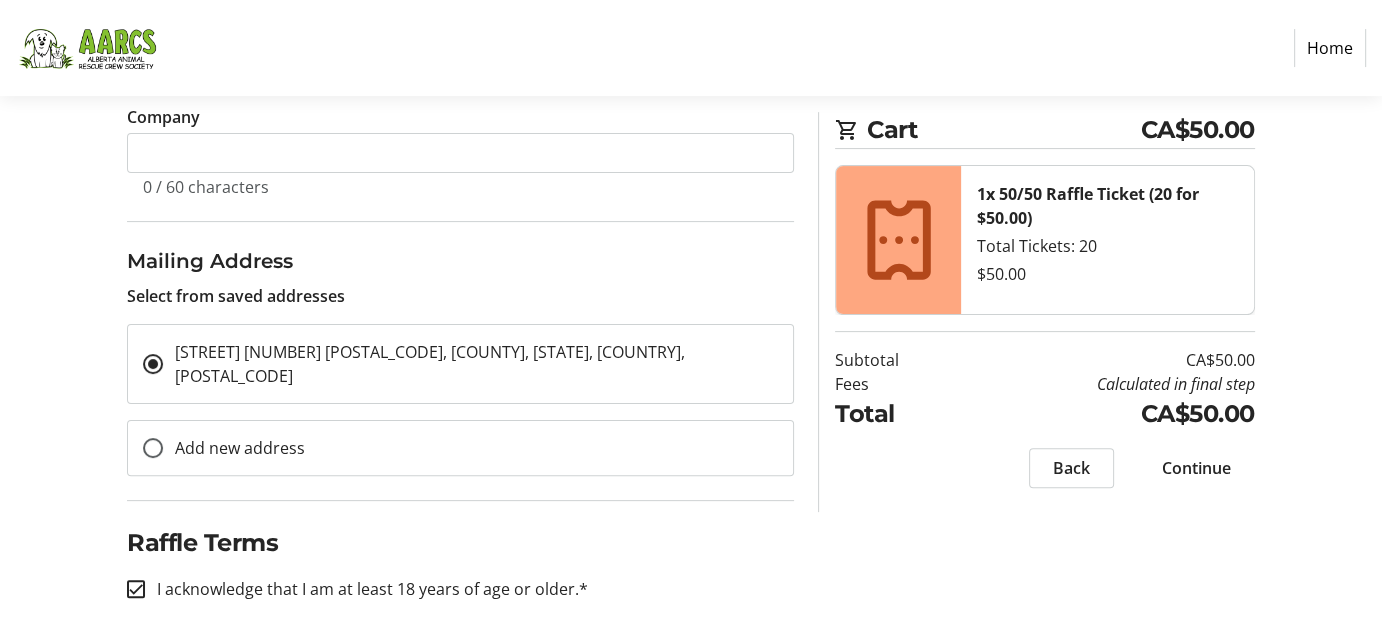 checkbox on "true" 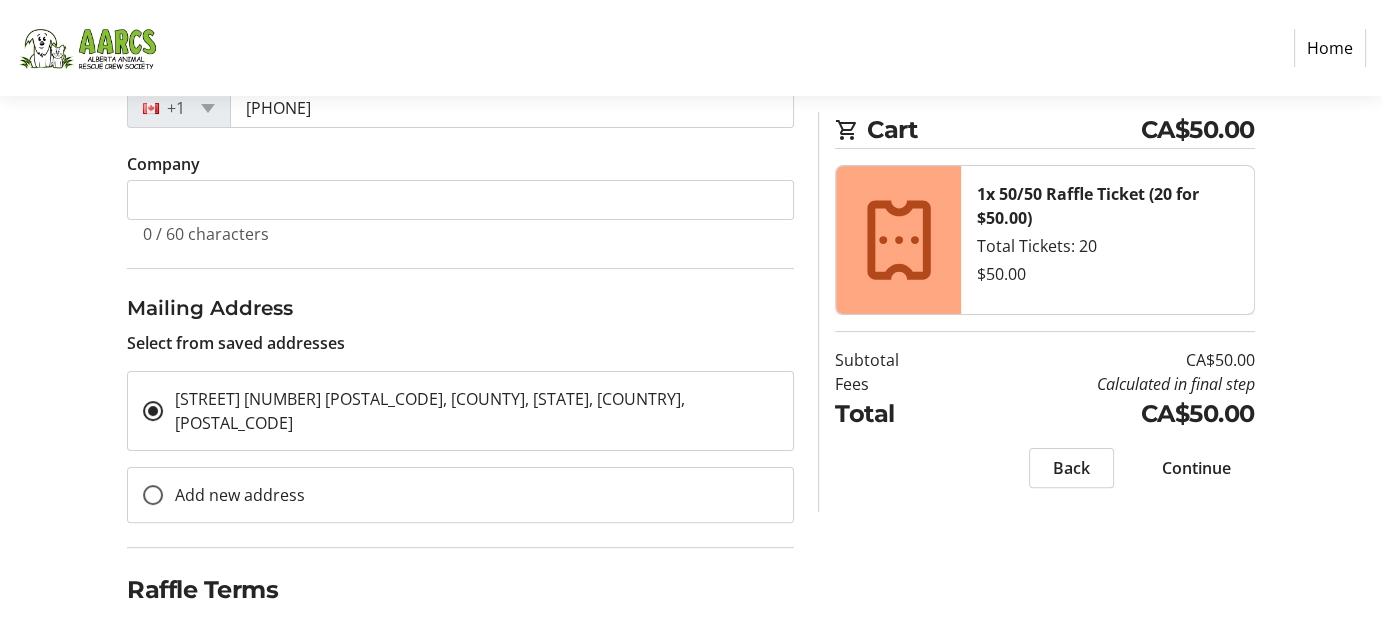 scroll, scrollTop: 517, scrollLeft: 0, axis: vertical 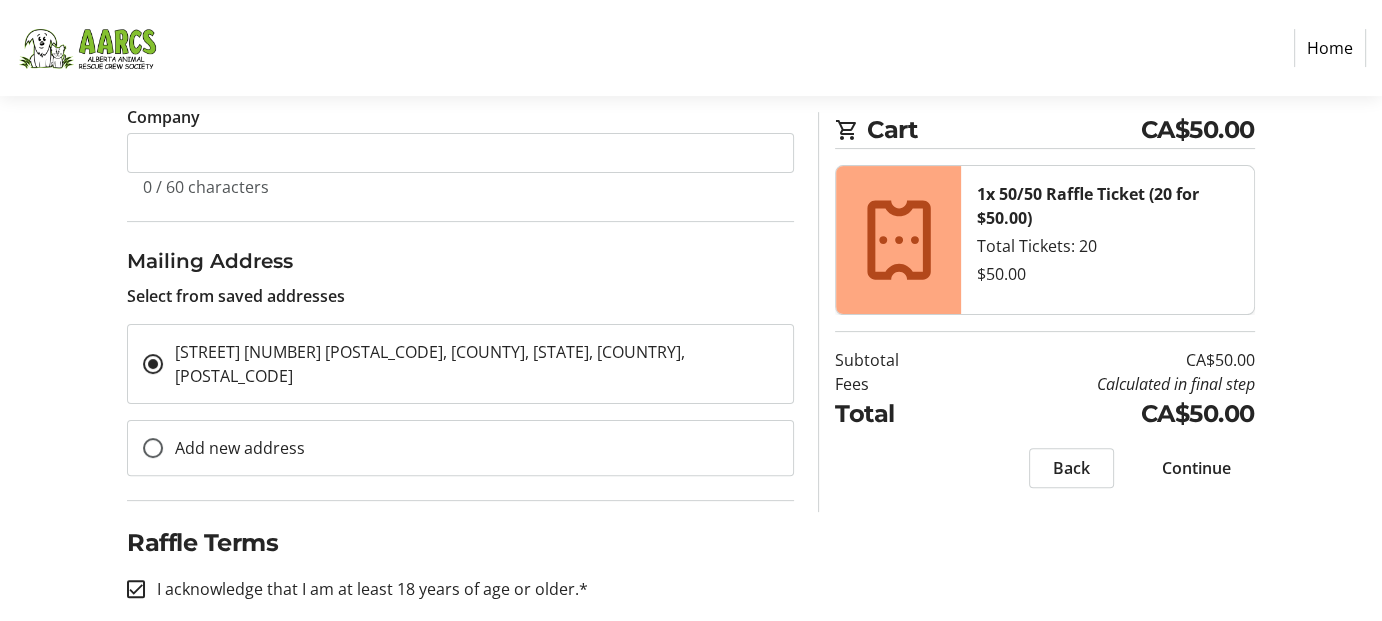 click on "Continue" 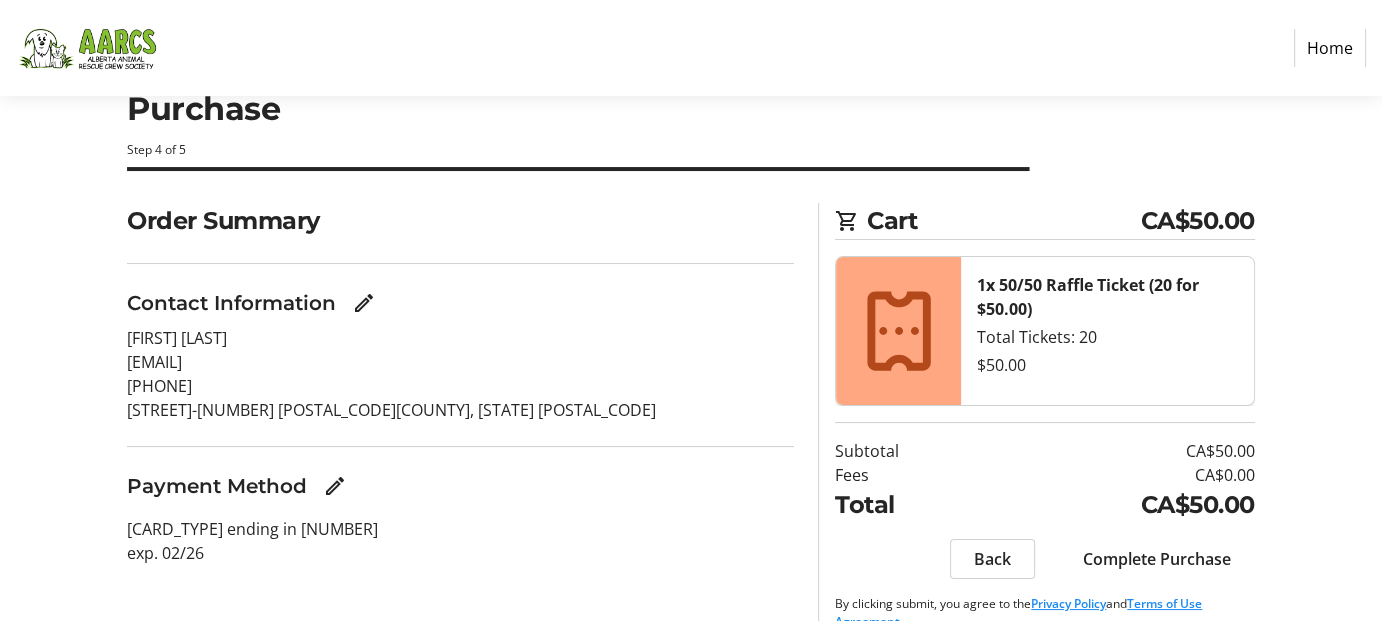 scroll, scrollTop: 91, scrollLeft: 0, axis: vertical 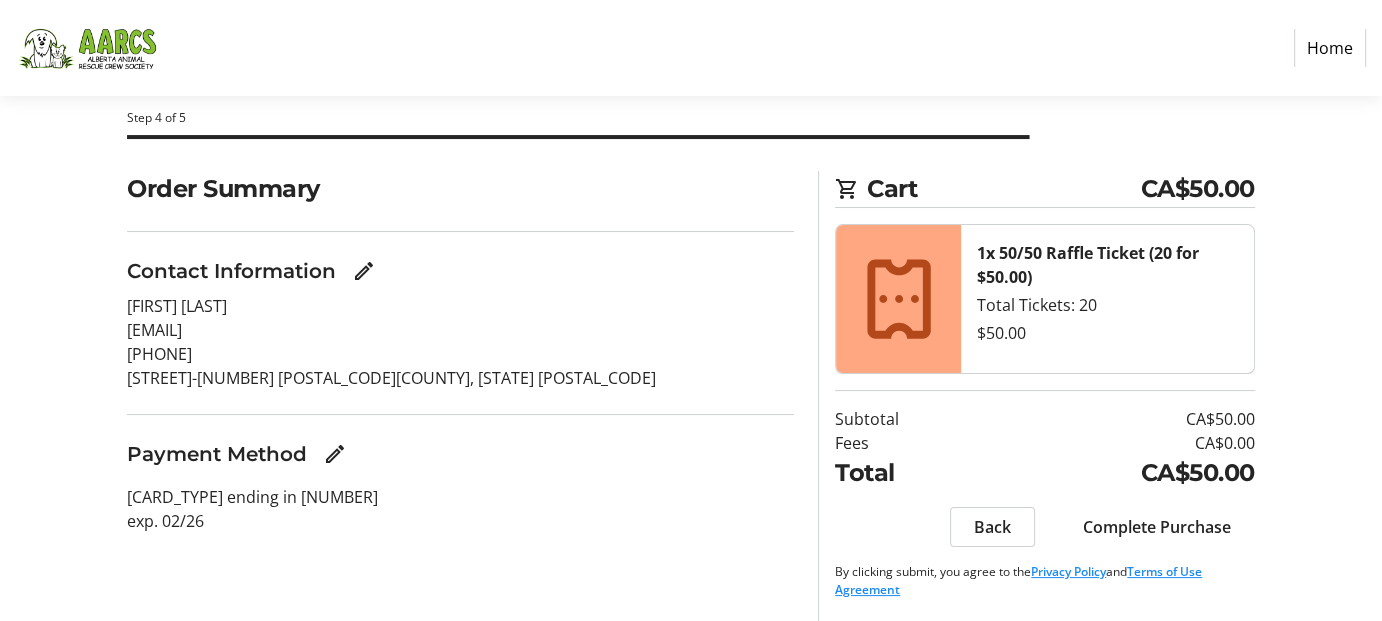 click on "Complete Purchase" 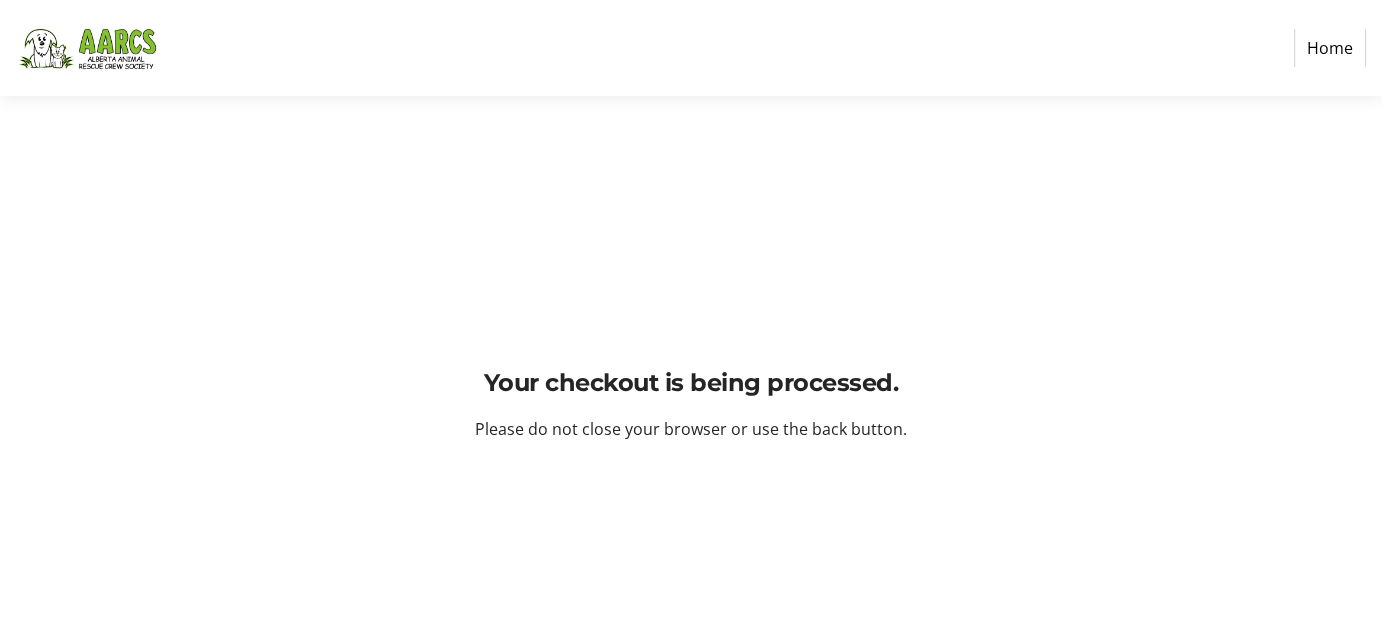 scroll, scrollTop: 0, scrollLeft: 0, axis: both 